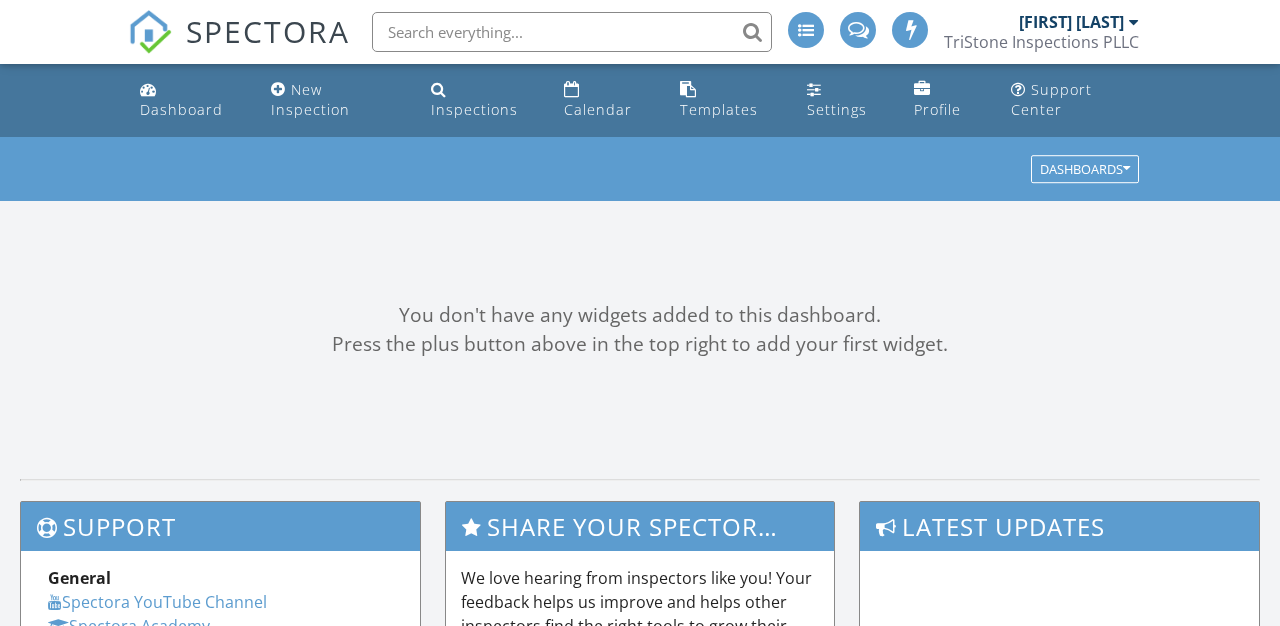 scroll, scrollTop: 0, scrollLeft: 0, axis: both 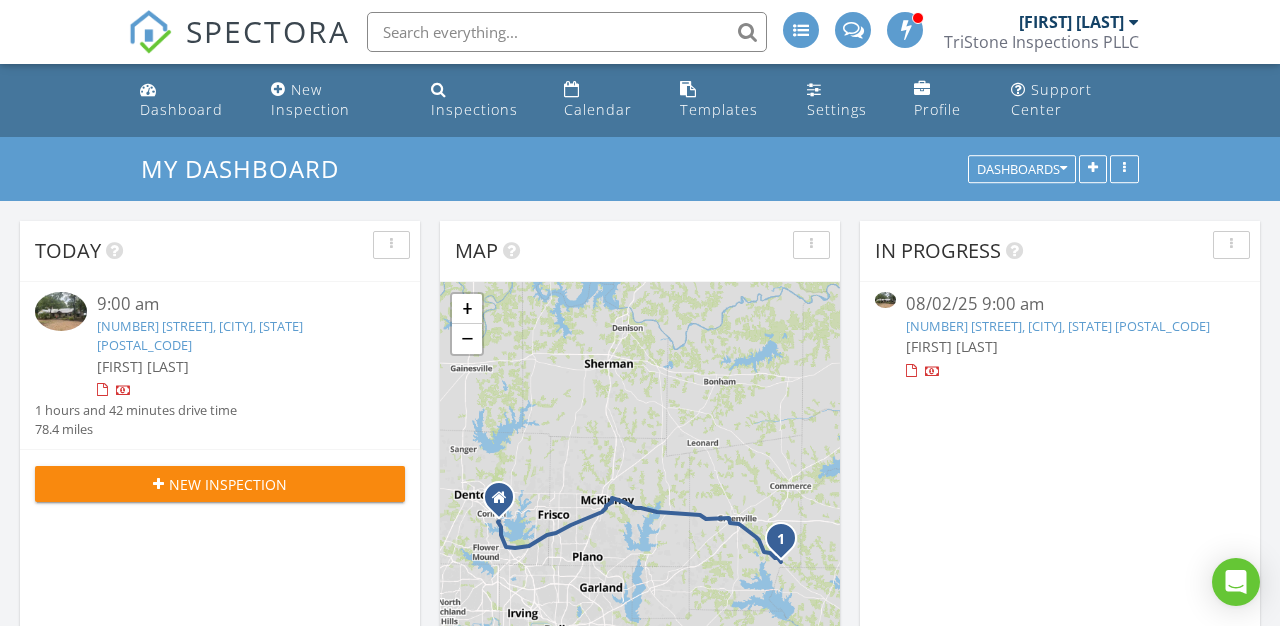 click on "2101 S Oaks Lane , Loan Oak, Tx 75453" at bounding box center [1058, 326] 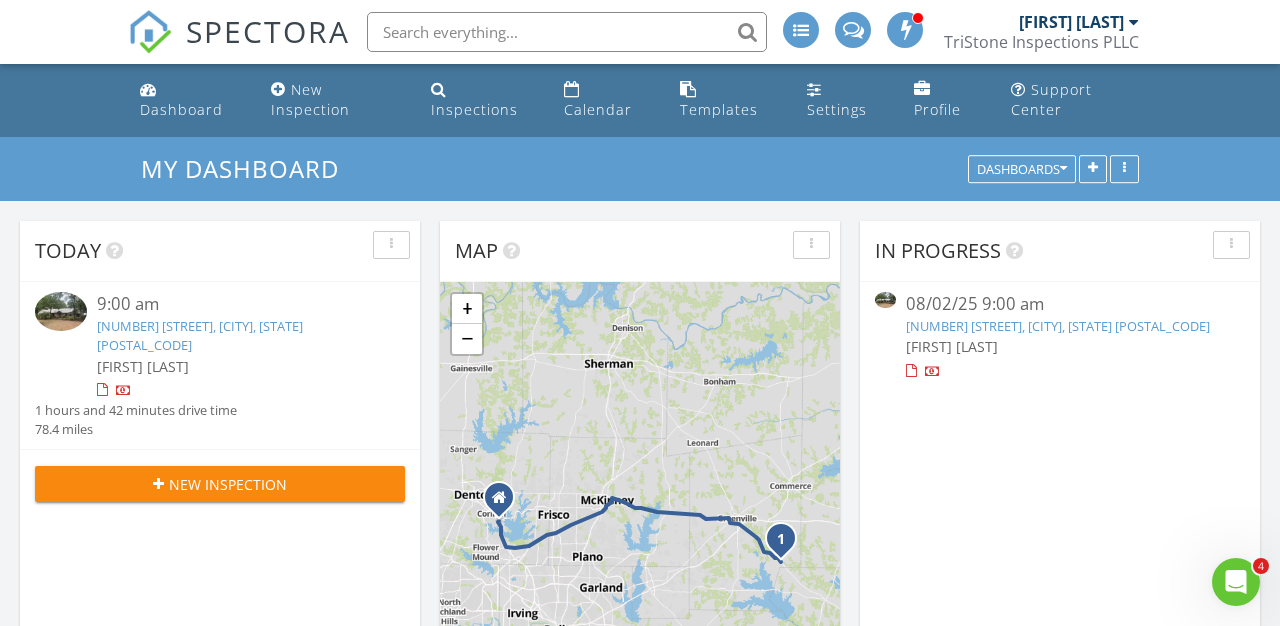 scroll, scrollTop: 0, scrollLeft: 0, axis: both 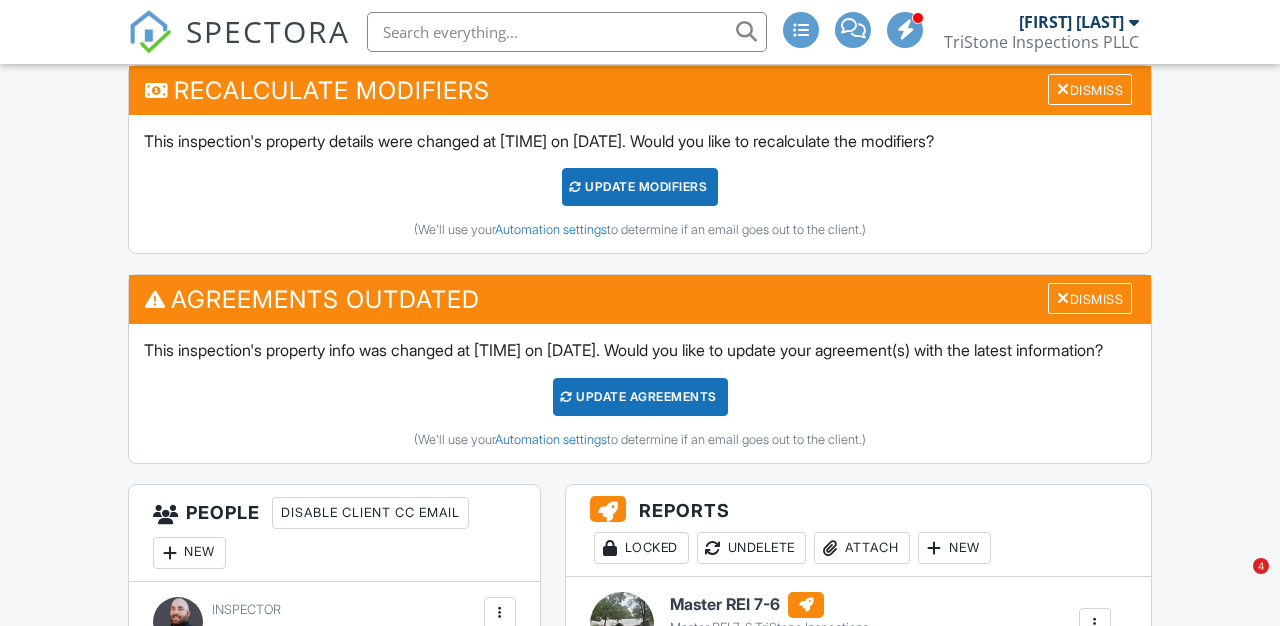 click on "Update Agreements" at bounding box center (640, 397) 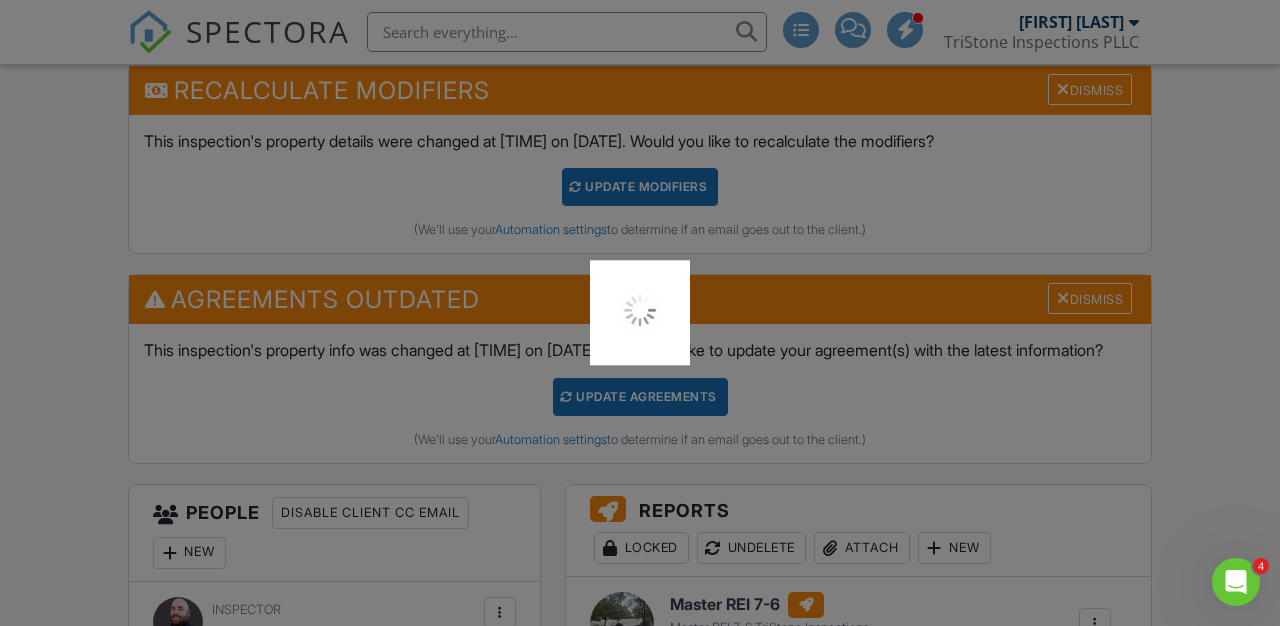 scroll, scrollTop: 0, scrollLeft: 0, axis: both 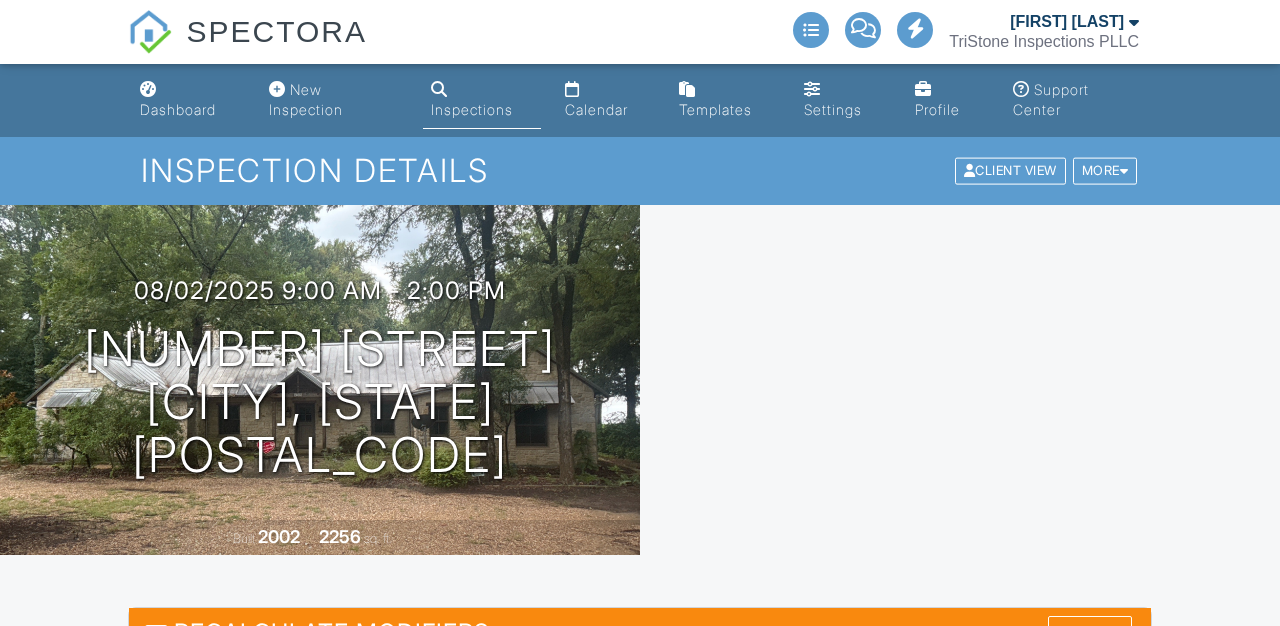 click at bounding box center [960, 380] 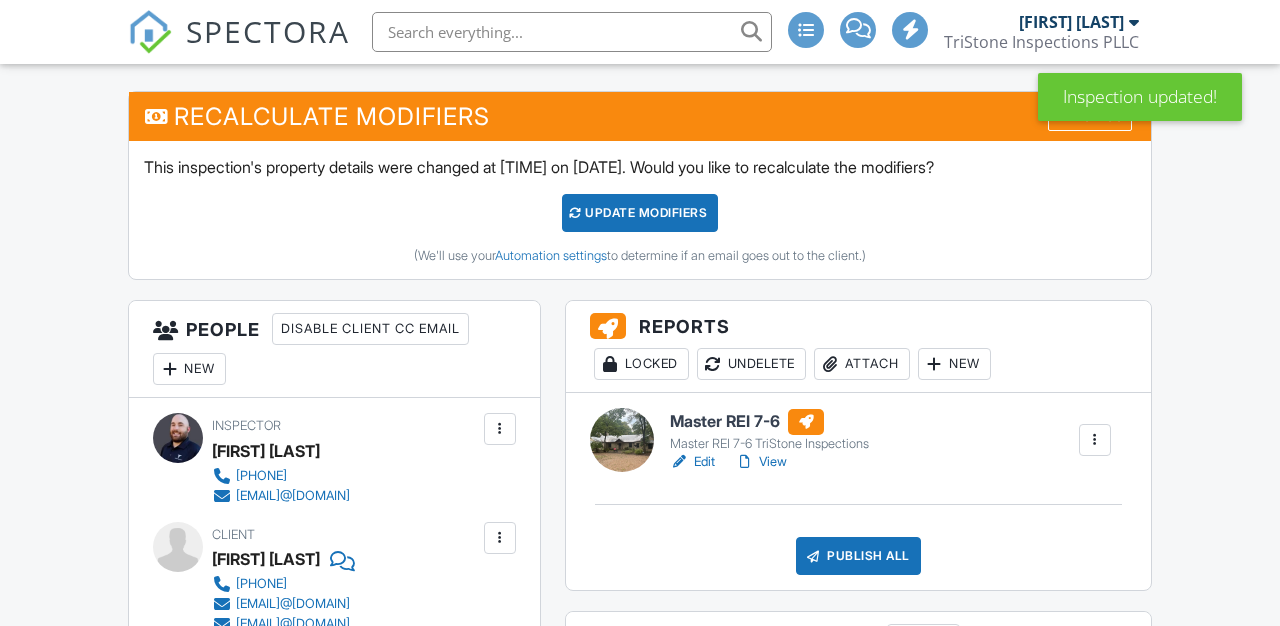 scroll, scrollTop: 516, scrollLeft: 0, axis: vertical 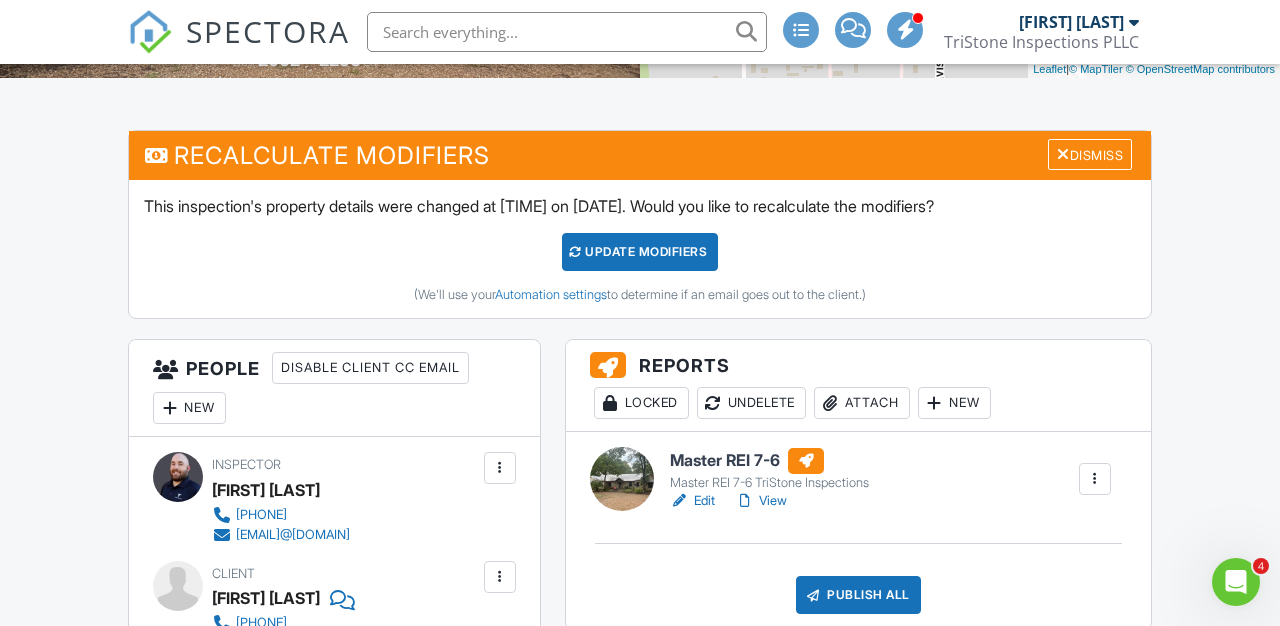 click on "UPDATE Modifiers" at bounding box center (640, 252) 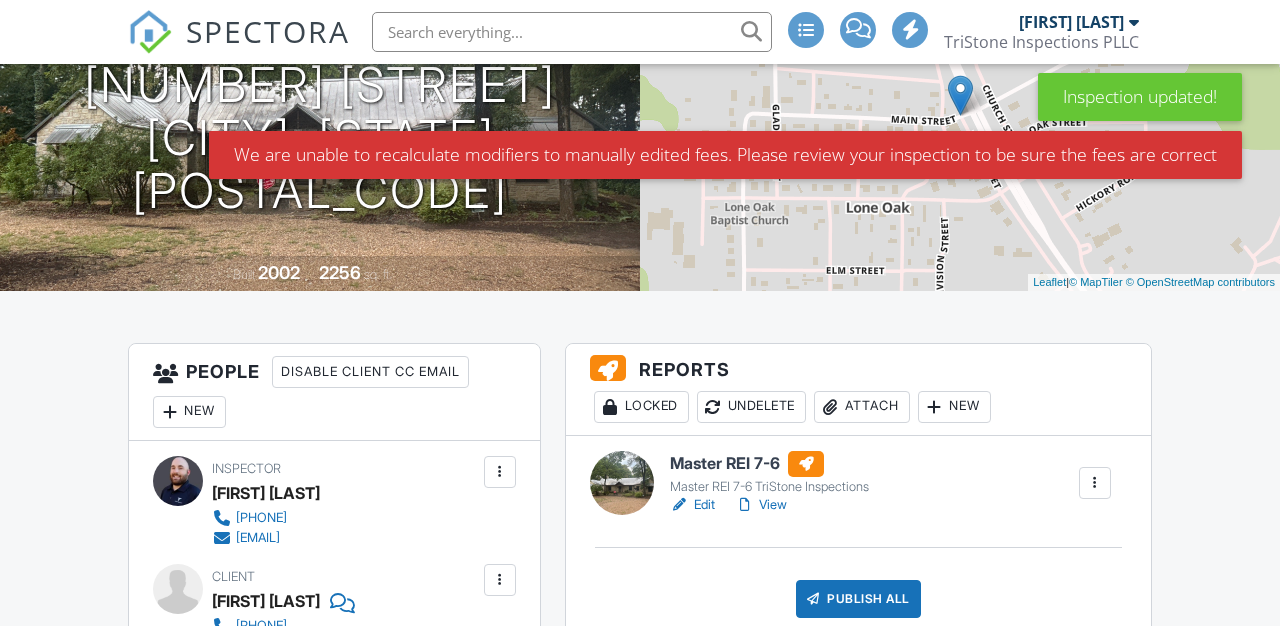 scroll, scrollTop: 264, scrollLeft: 0, axis: vertical 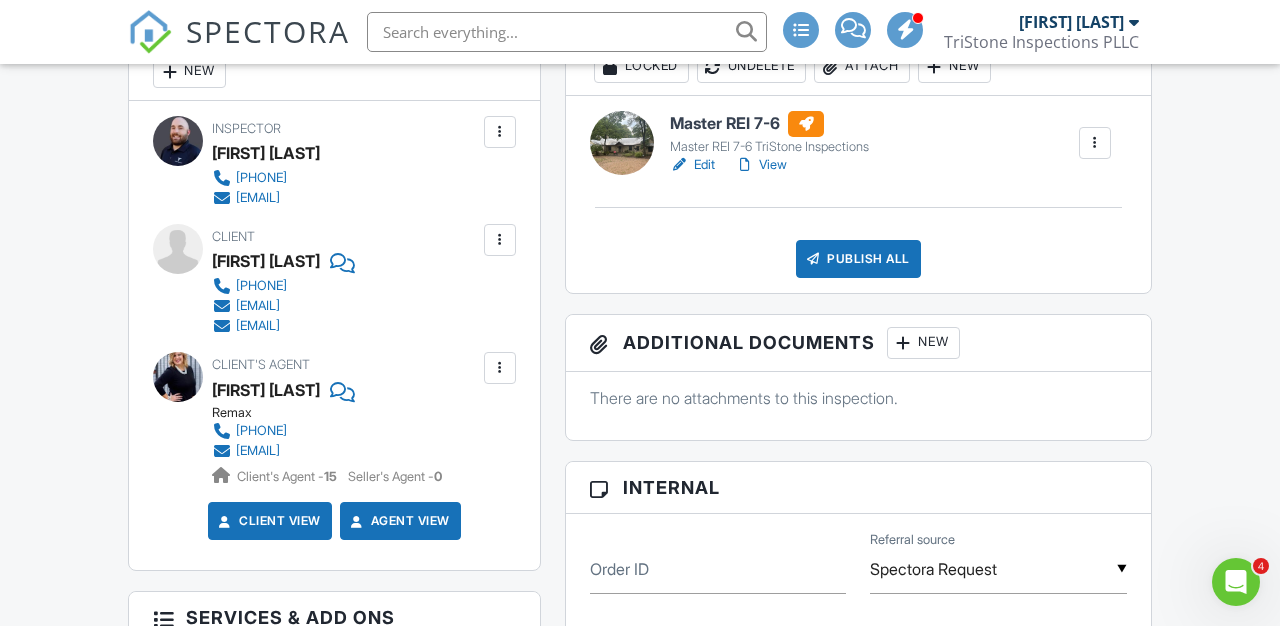 click on "Master REI 7-6" at bounding box center (769, 124) 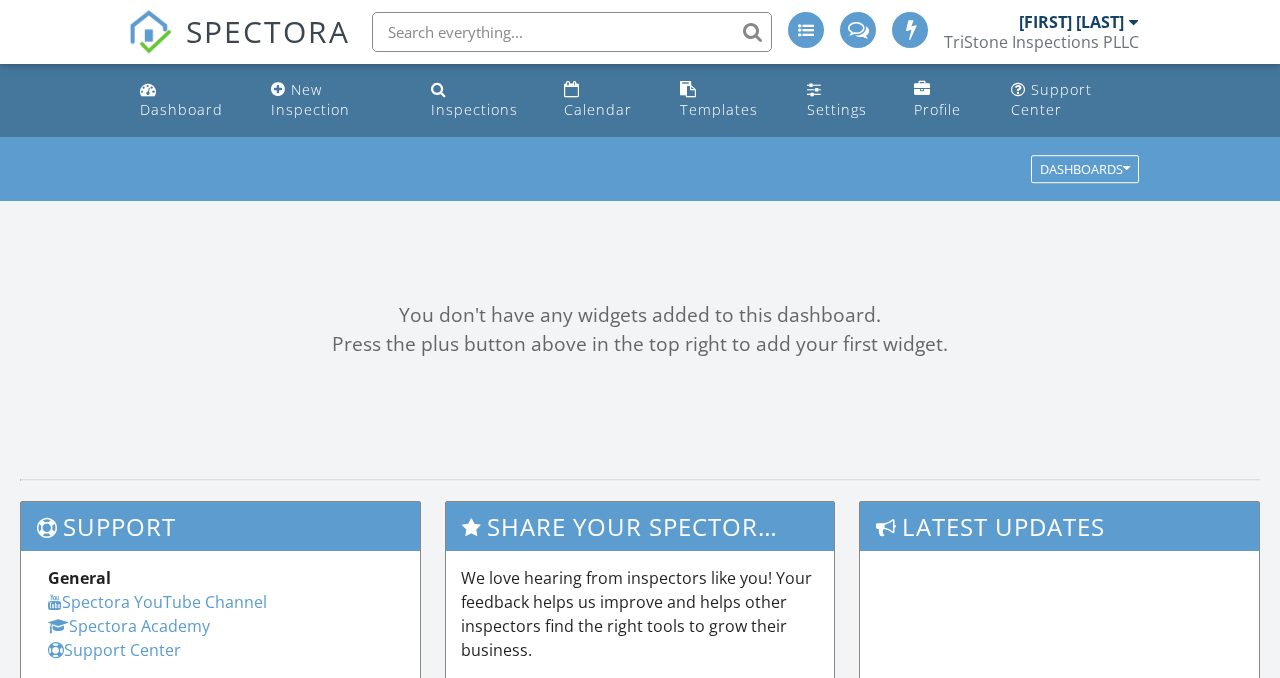 scroll, scrollTop: 0, scrollLeft: 0, axis: both 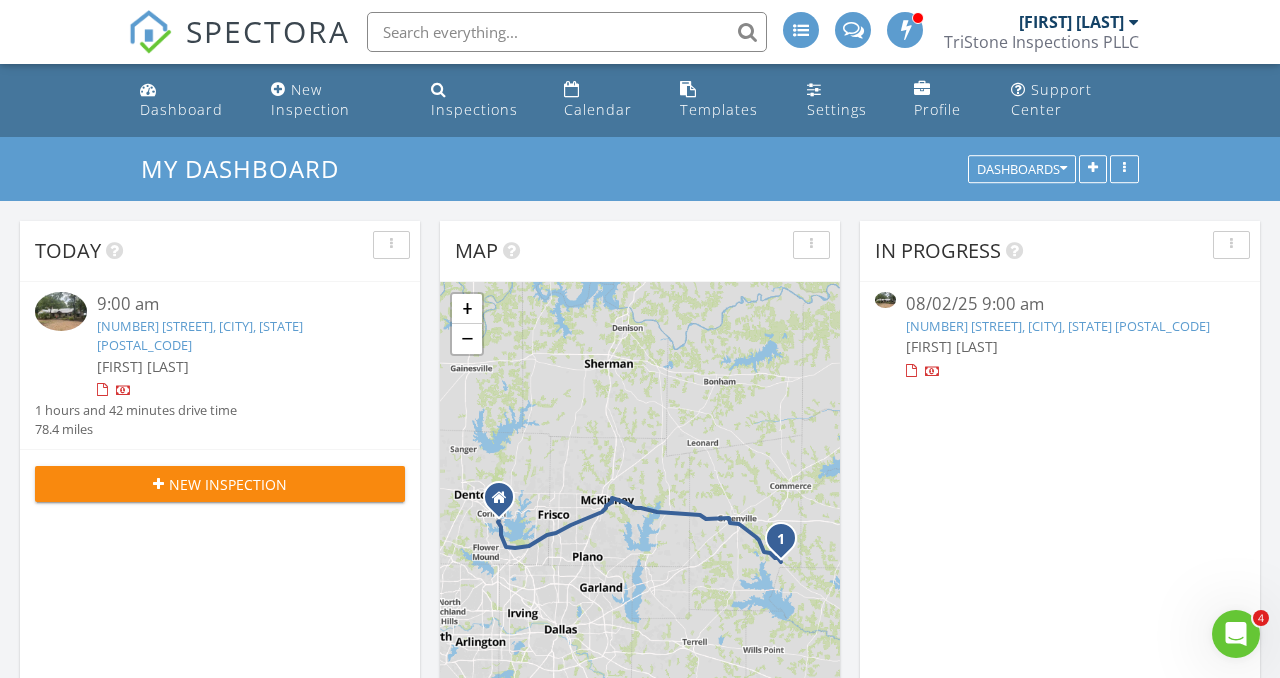 click on "[NUMBER] [STREET], [CITY], [STATE] [POSTAL_CODE]" at bounding box center (1058, 326) 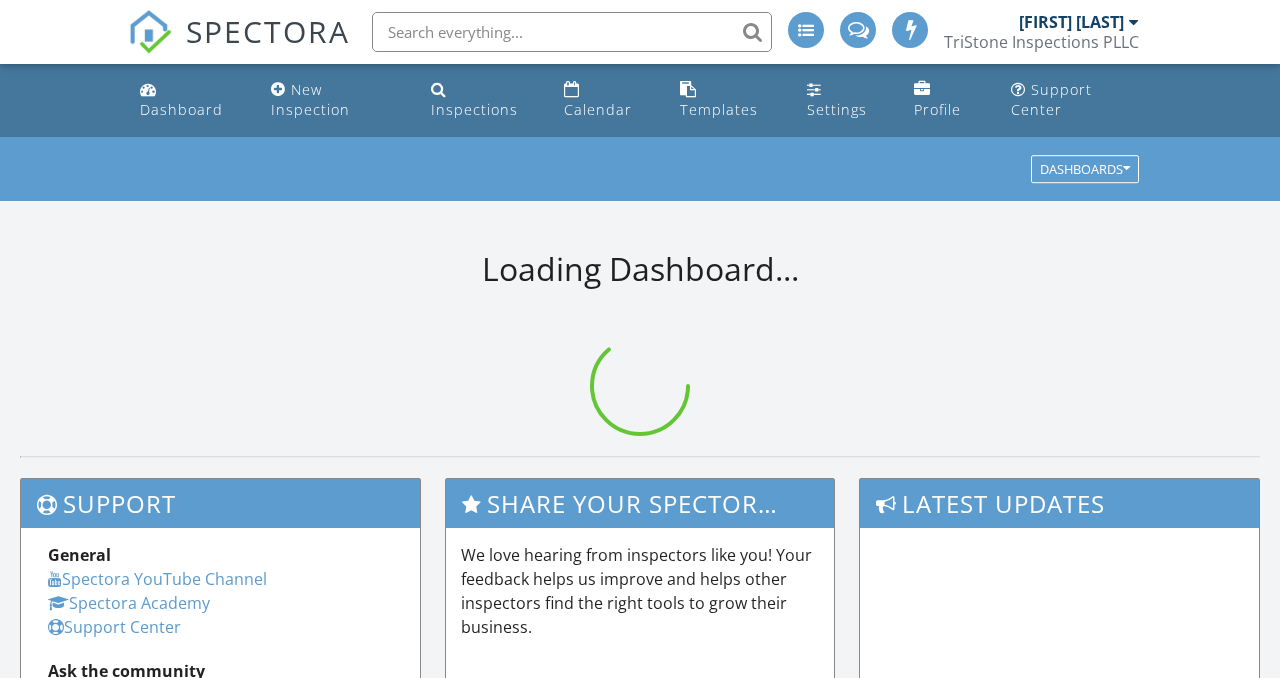 scroll, scrollTop: 0, scrollLeft: 0, axis: both 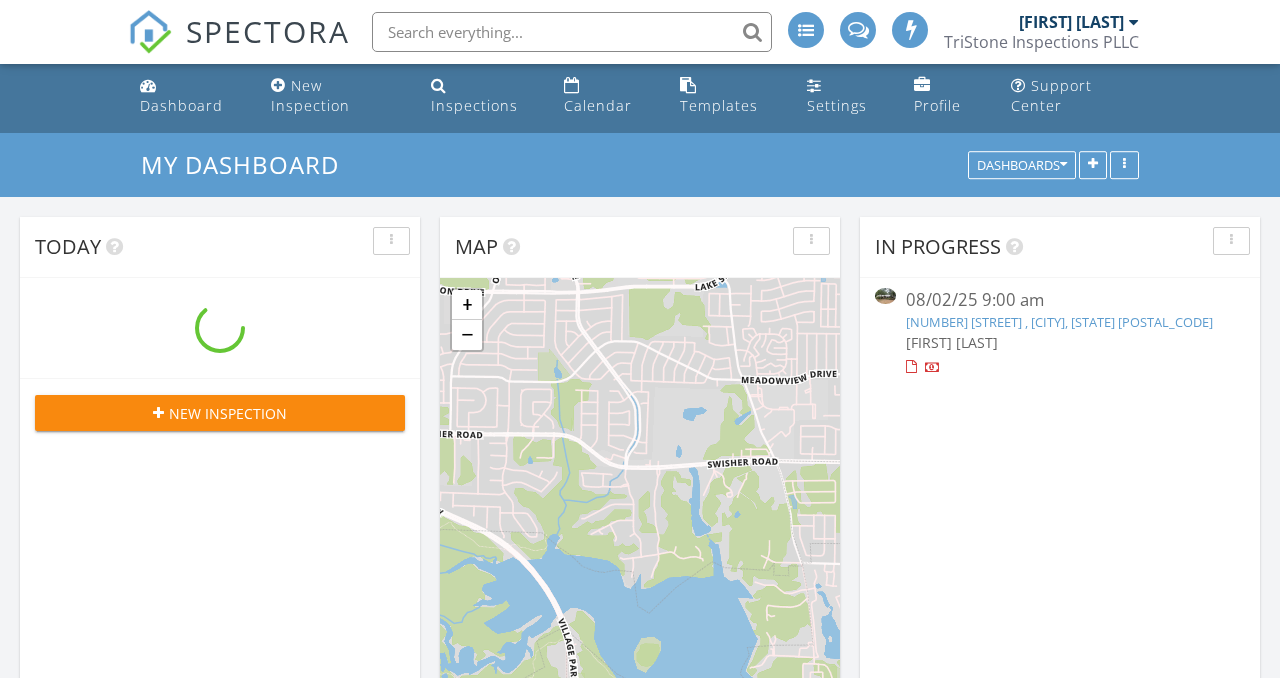 click on "[NUMBER] [STREET] , [CITY], [STATE] [POSTAL_CODE]" at bounding box center (1059, 322) 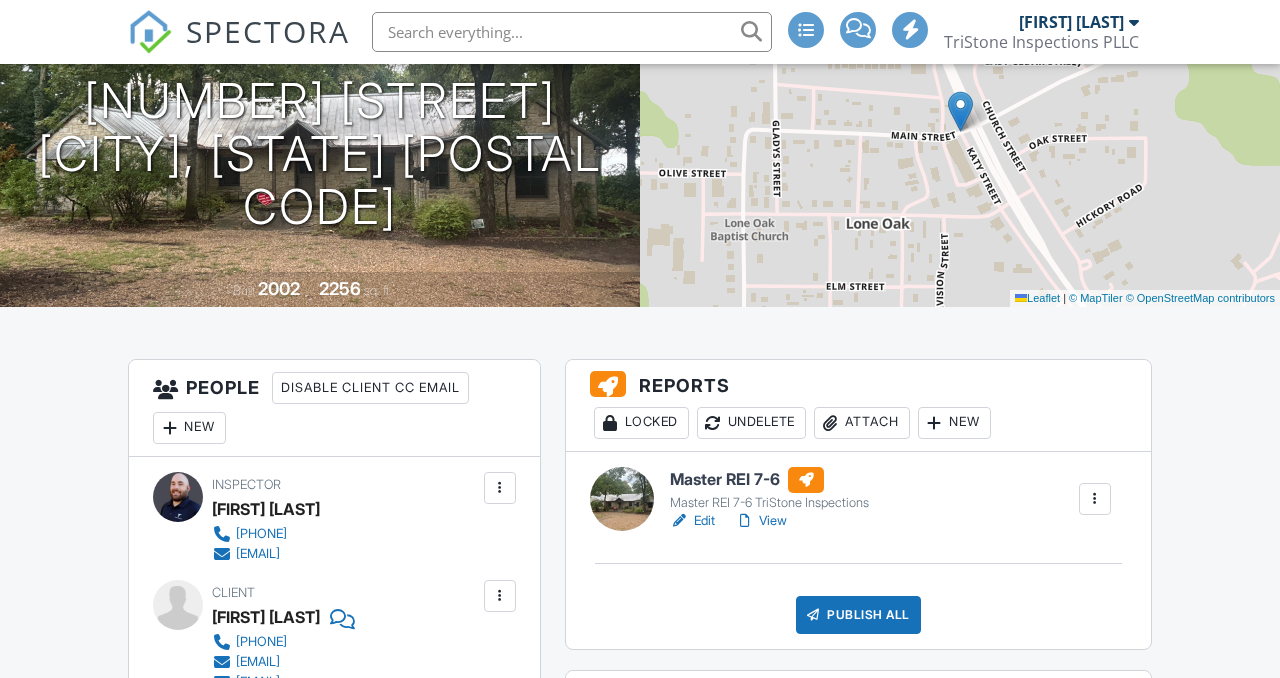 scroll, scrollTop: 248, scrollLeft: 0, axis: vertical 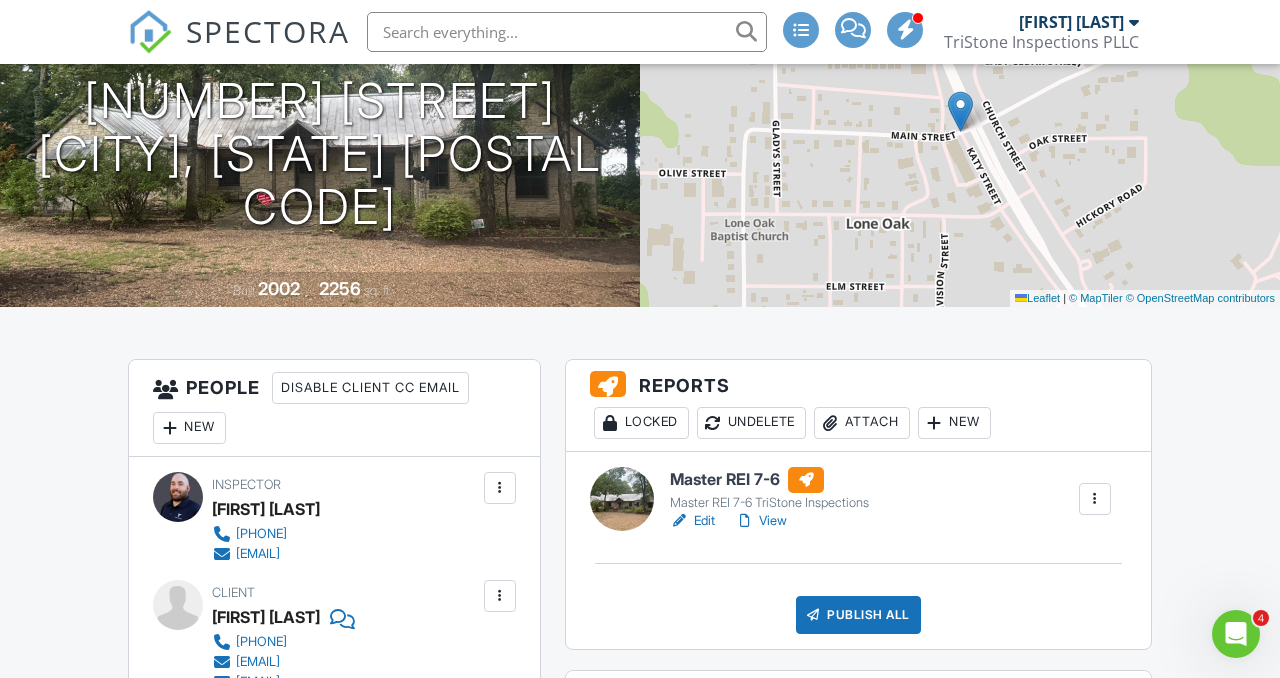click on "Master REI 7-6" at bounding box center (769, 480) 